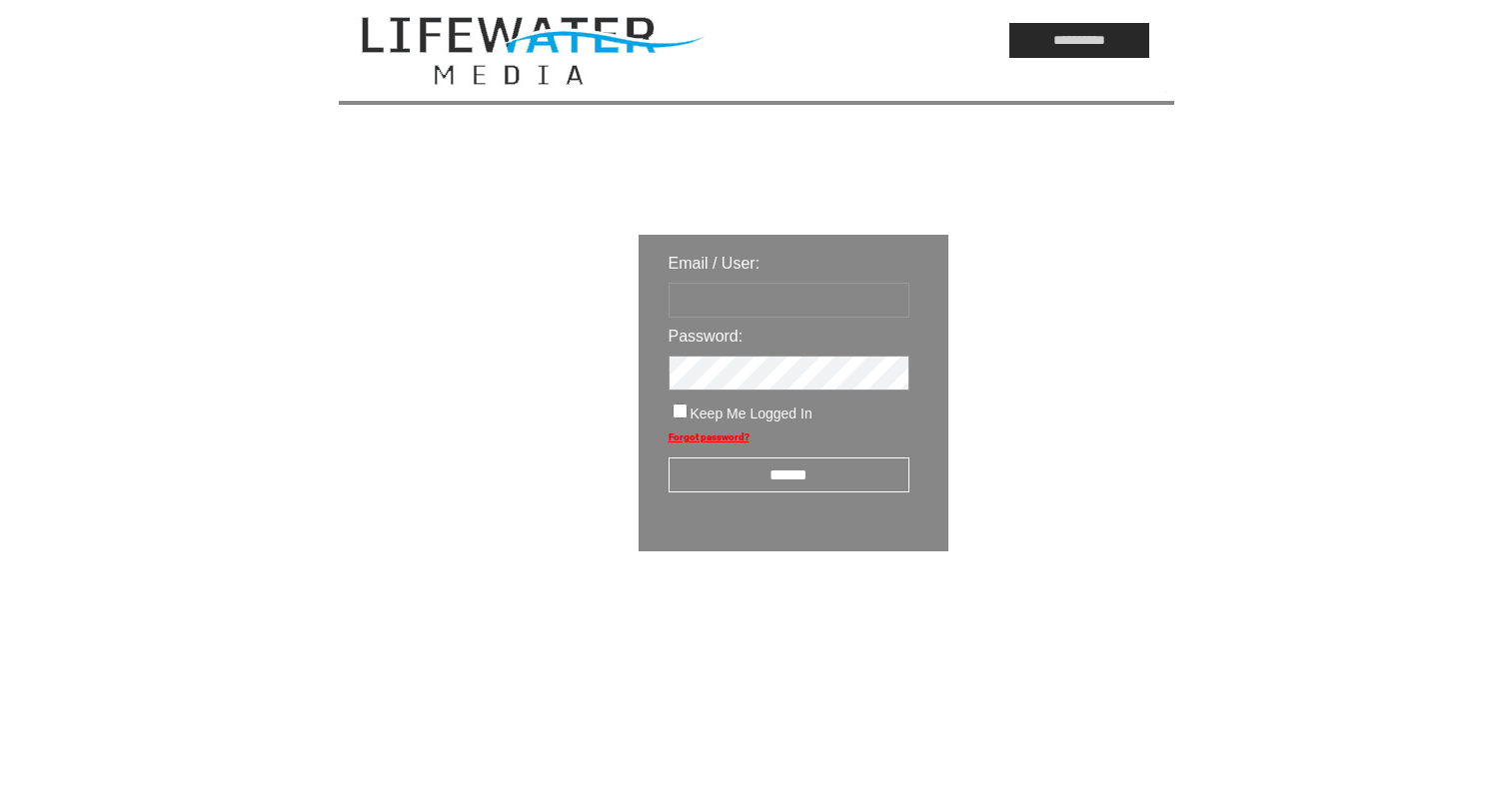scroll, scrollTop: 0, scrollLeft: 0, axis: both 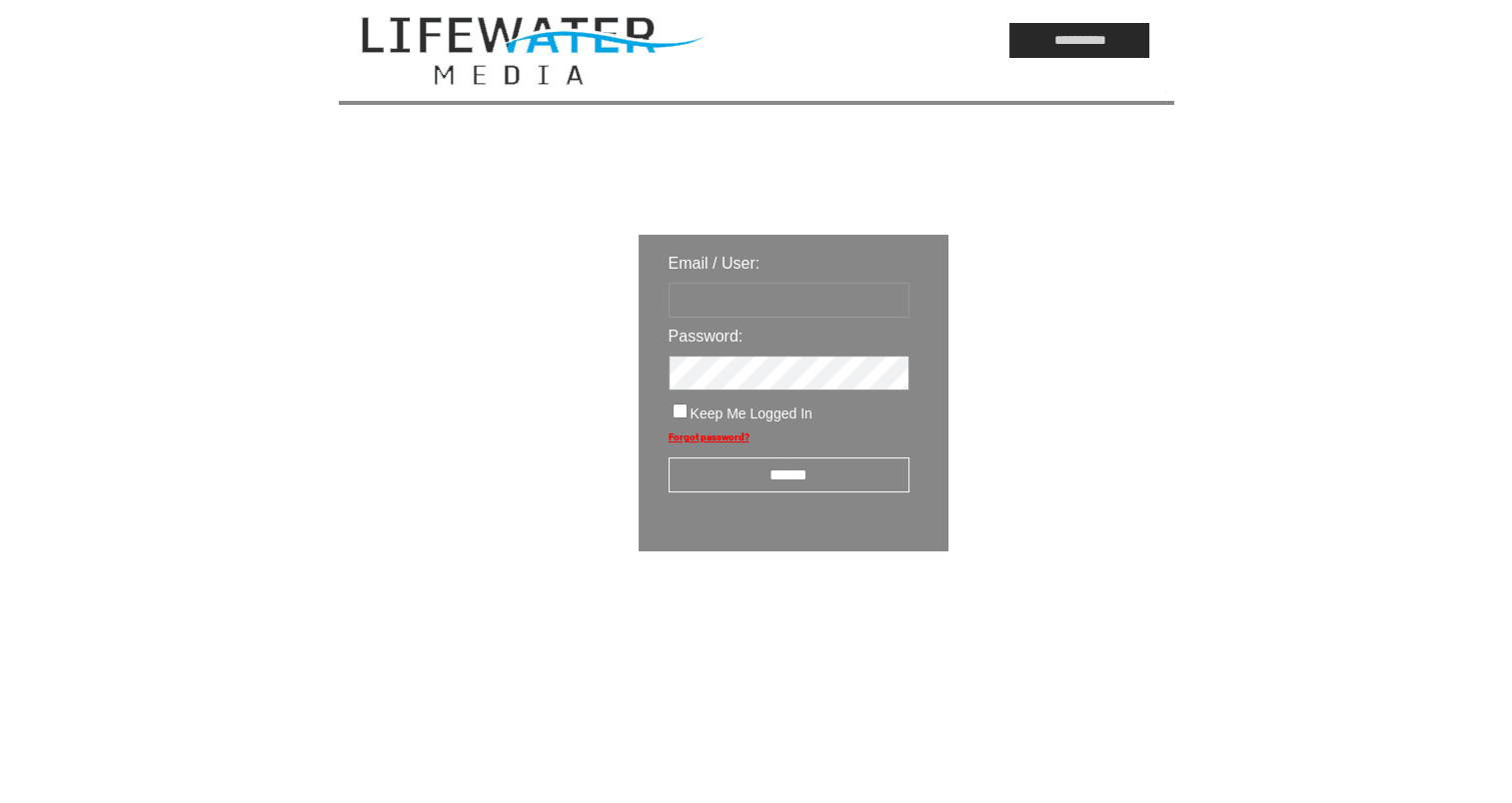 paste on "**********" 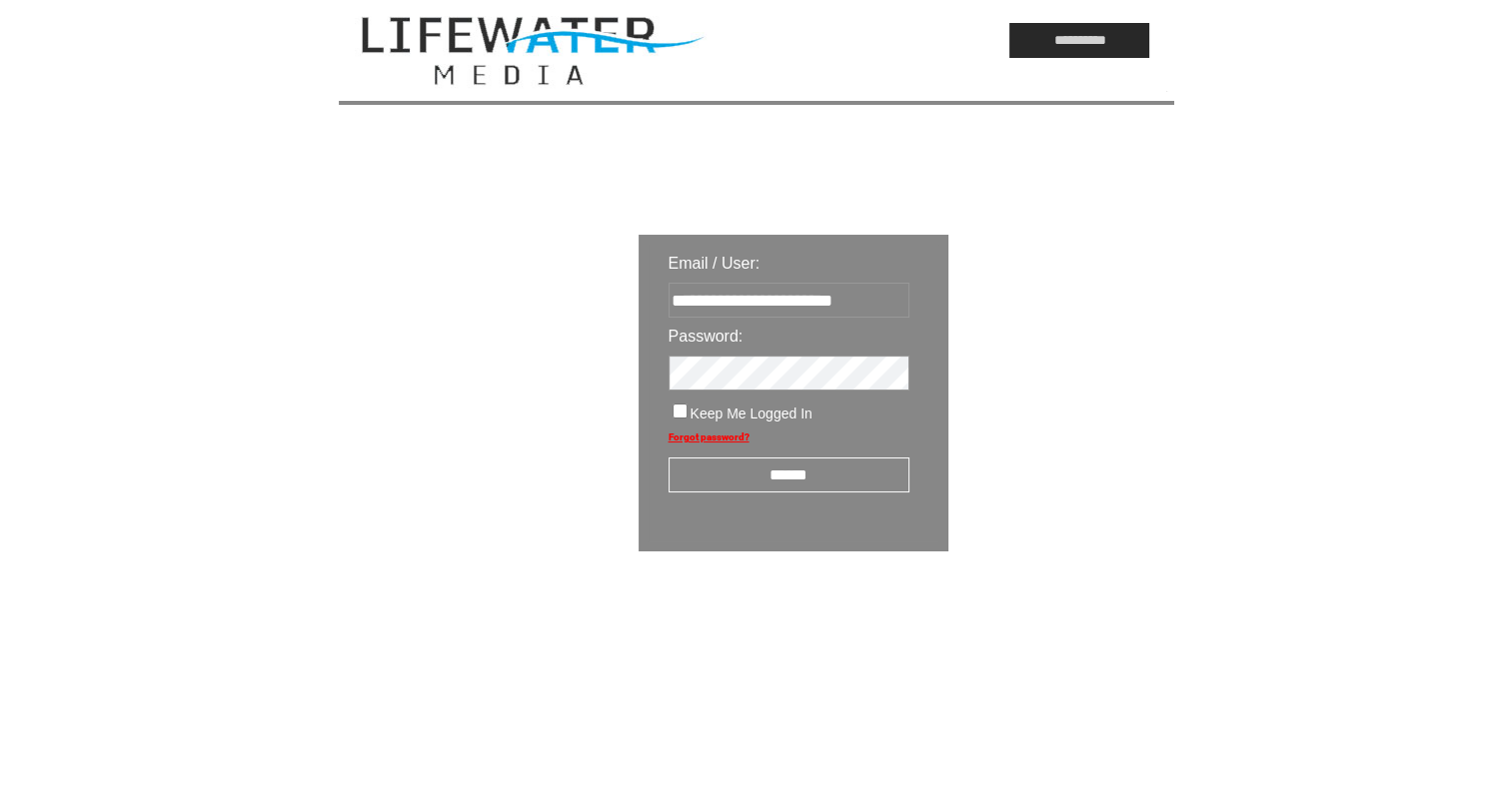 type on "**********" 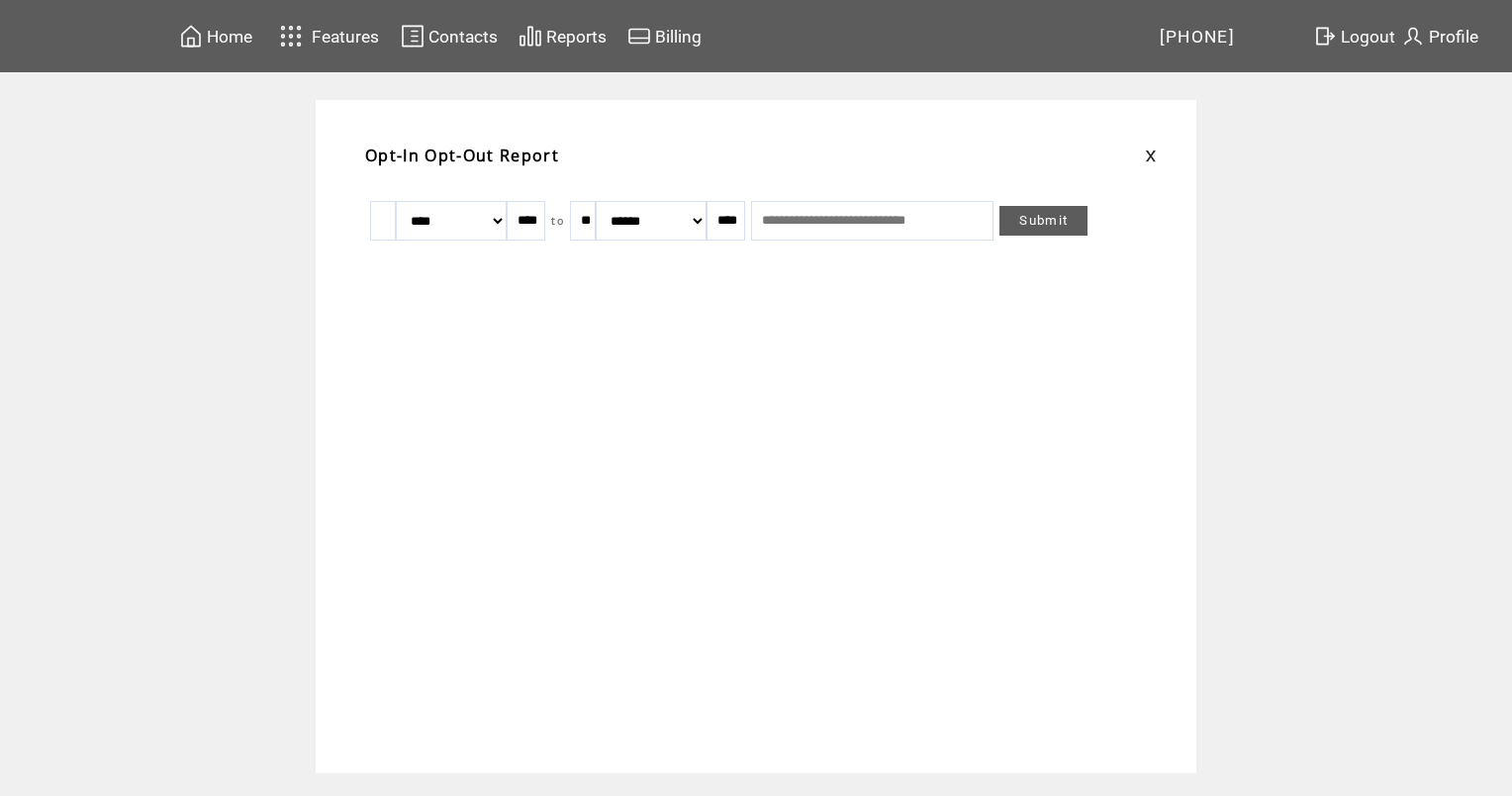 scroll, scrollTop: 0, scrollLeft: 0, axis: both 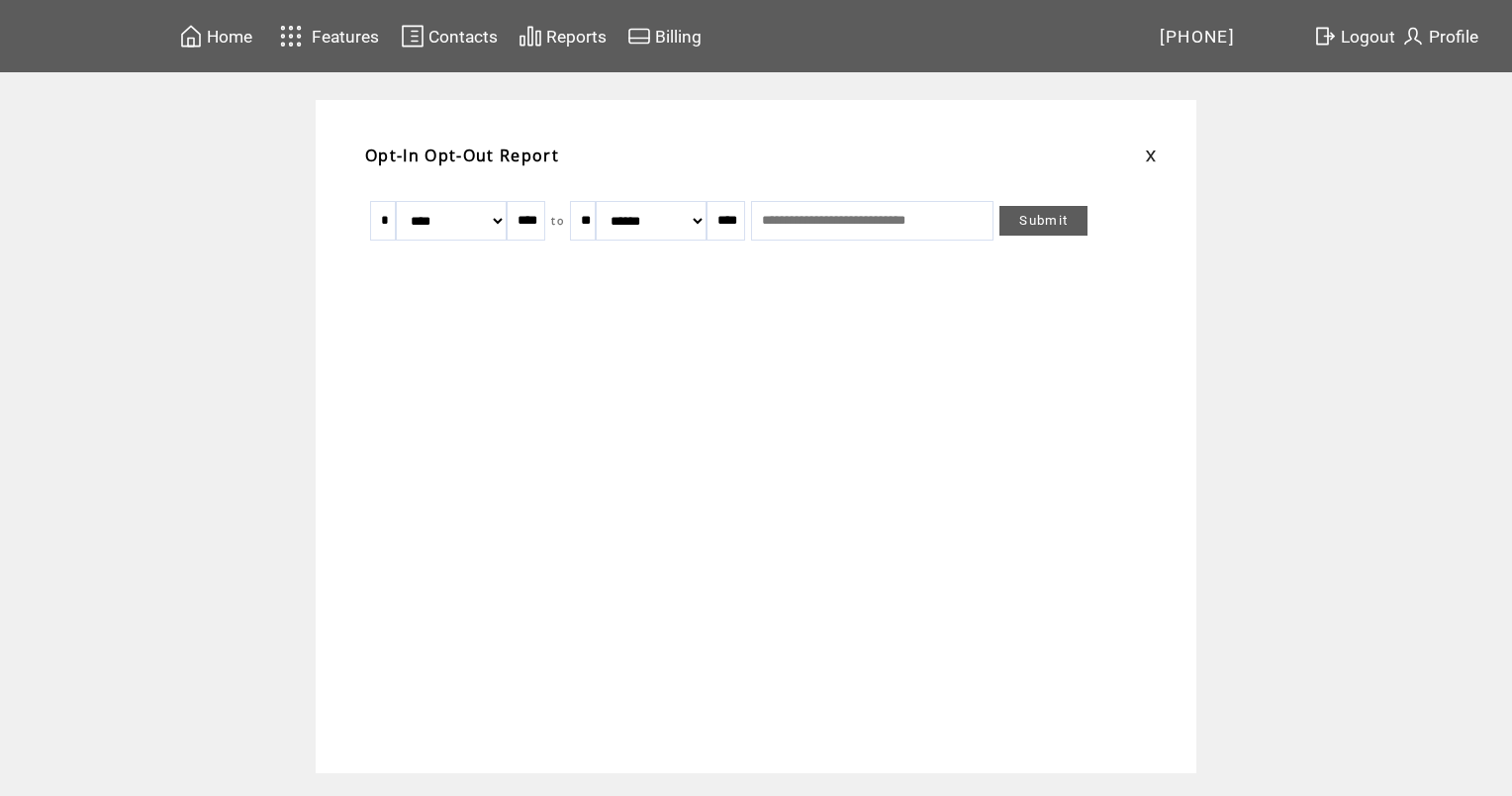 type on "*" 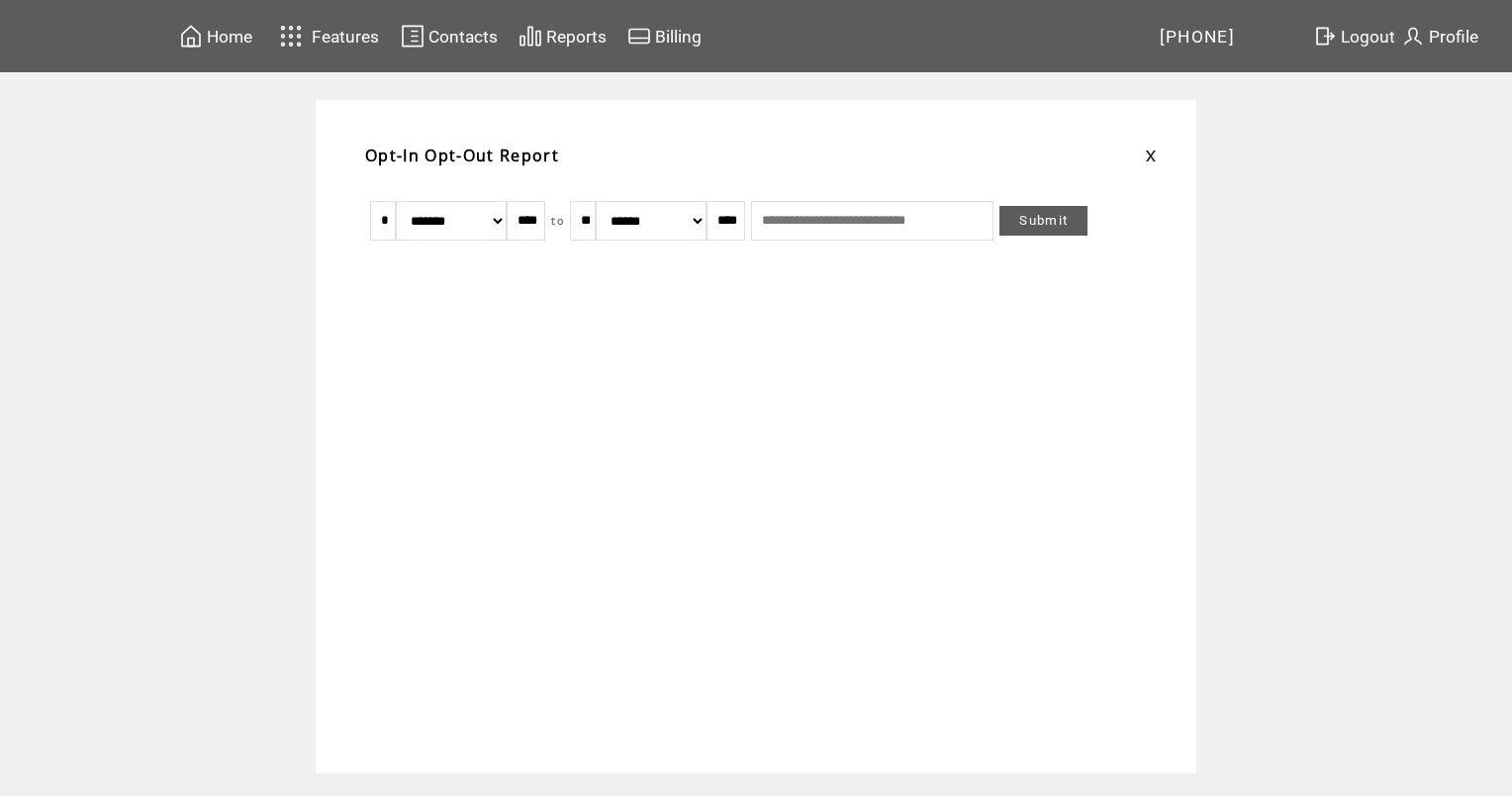 click on "******* 		 ******** 		 ***** 		 ***** 		 *** 		 **** 		 **** 		 ****** 		 ********* 		 ******* 		 ******** 		 ********" at bounding box center (451, 221) 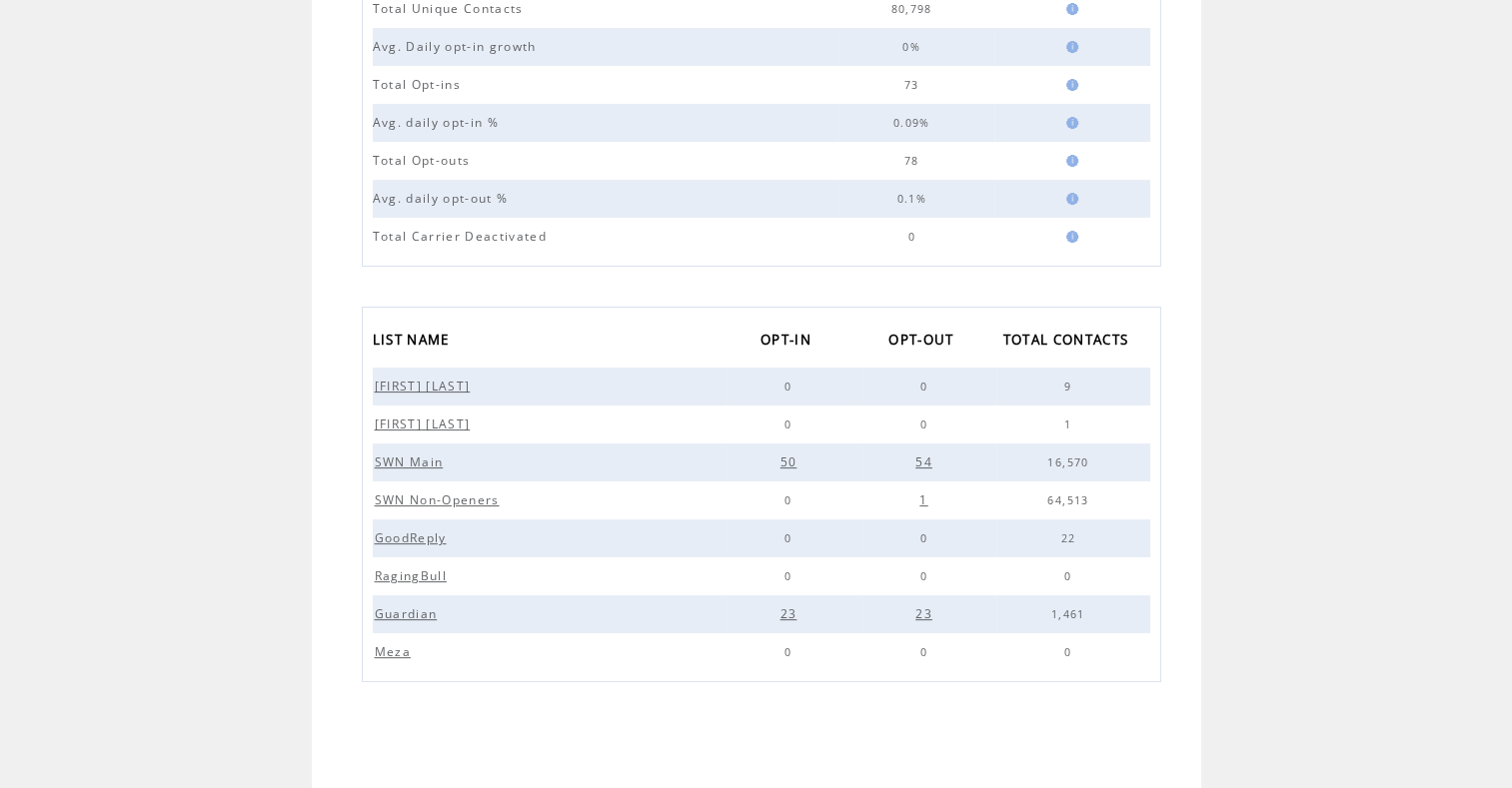scroll, scrollTop: 0, scrollLeft: 0, axis: both 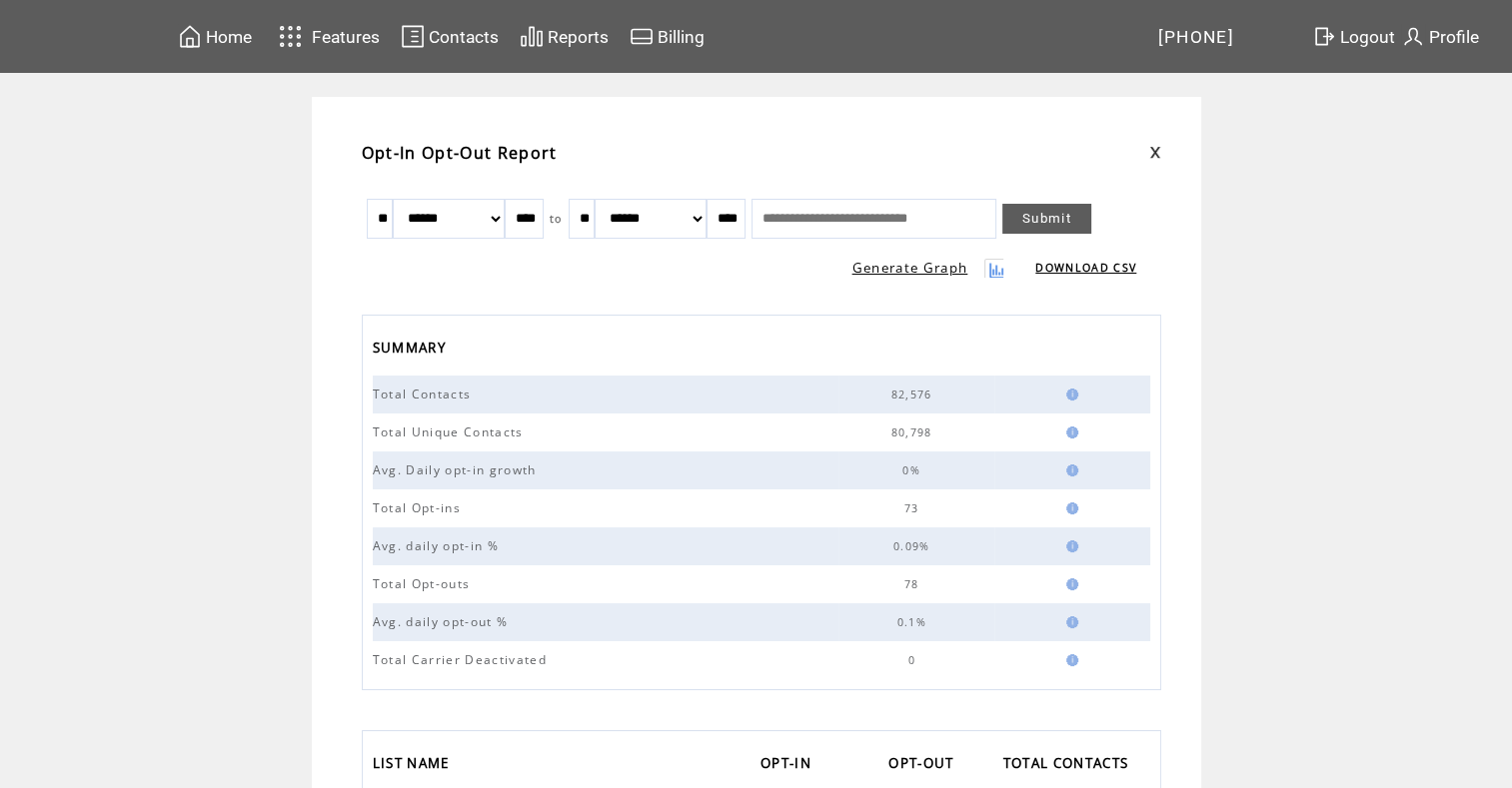 click on "Logout" at bounding box center [1353, 36] 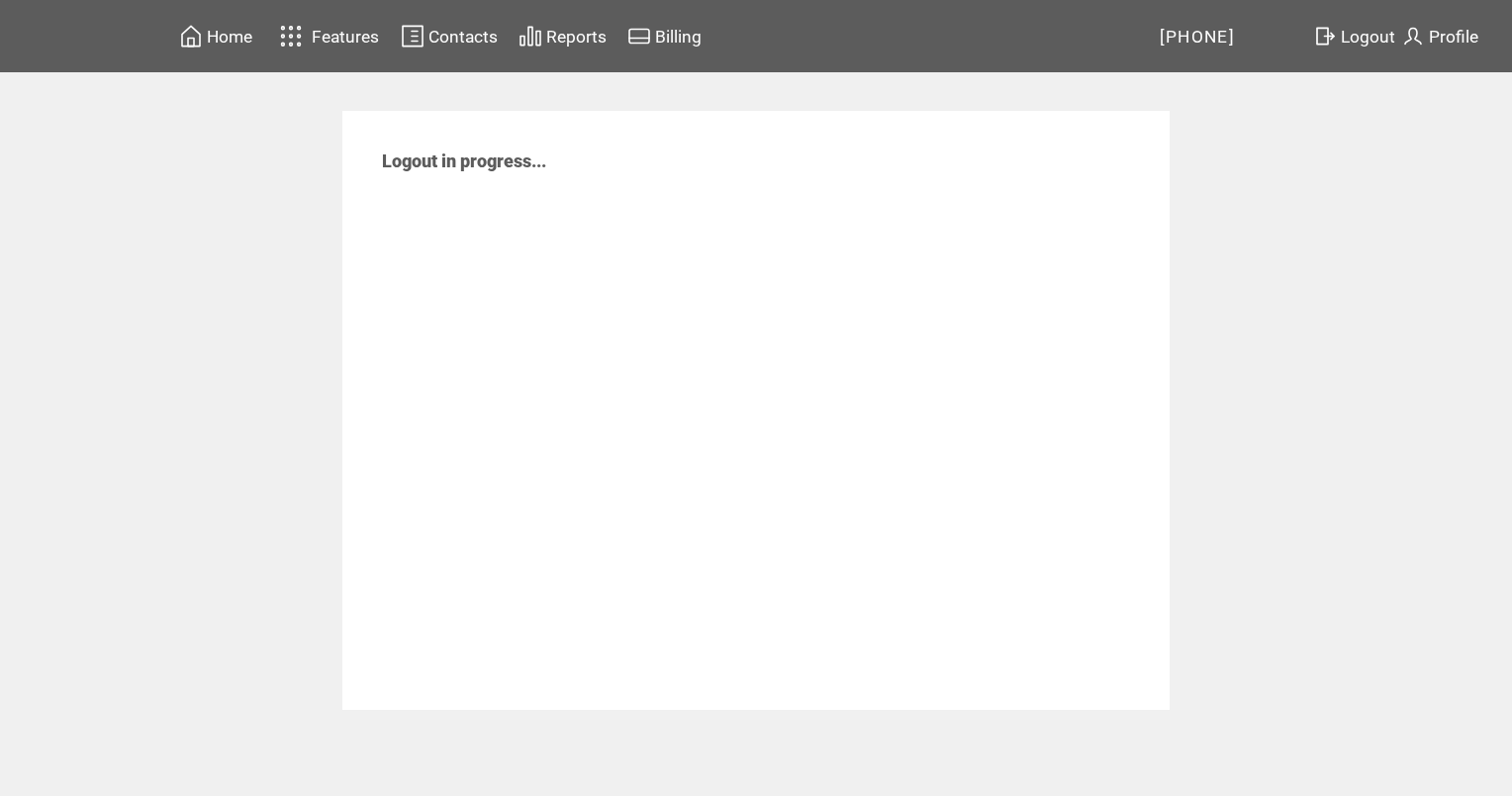 scroll, scrollTop: 0, scrollLeft: 0, axis: both 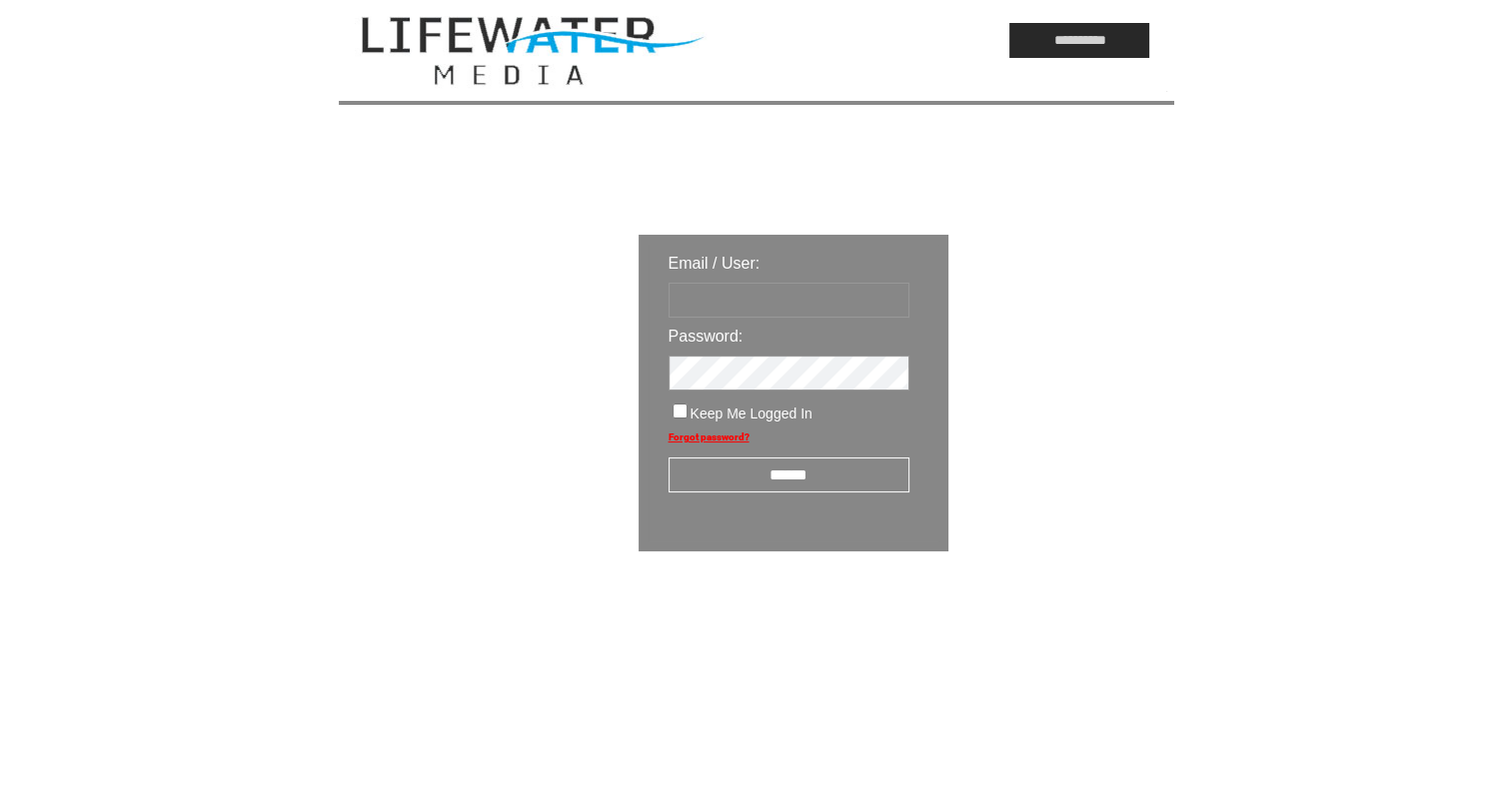 click at bounding box center (788, 300) 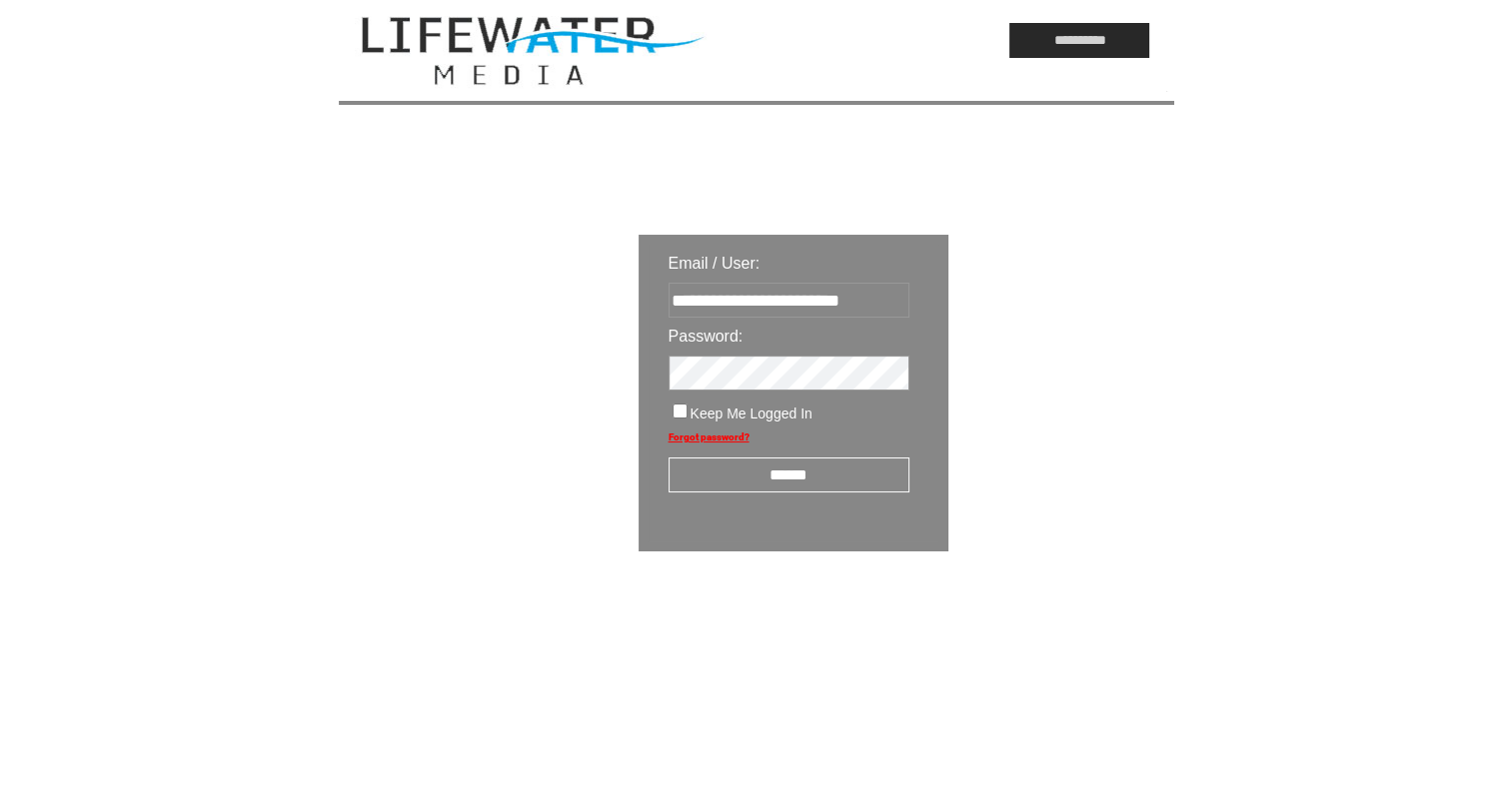 type on "**********" 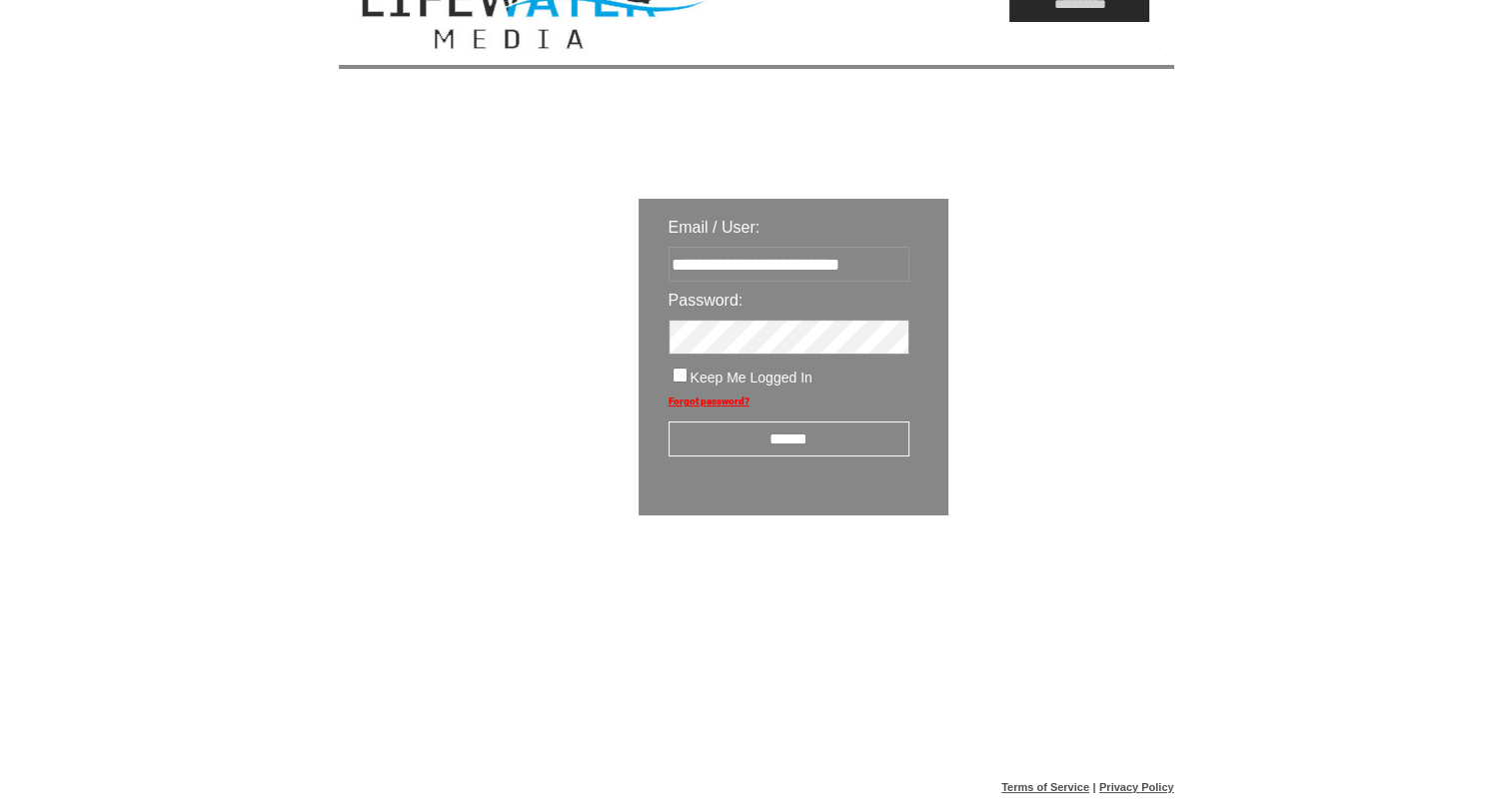 scroll, scrollTop: 0, scrollLeft: 0, axis: both 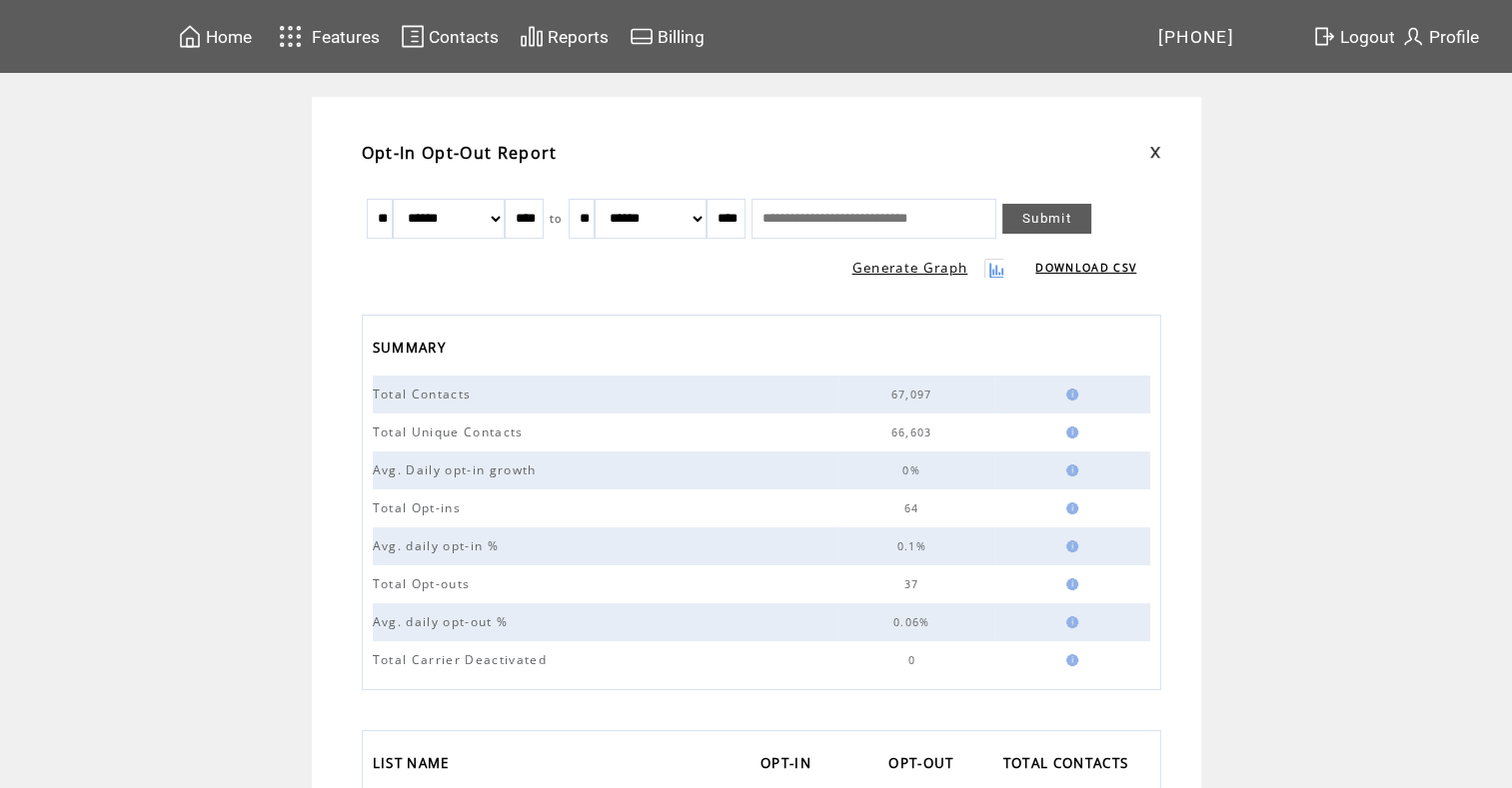 click on "Logout" at bounding box center [1367, 36] 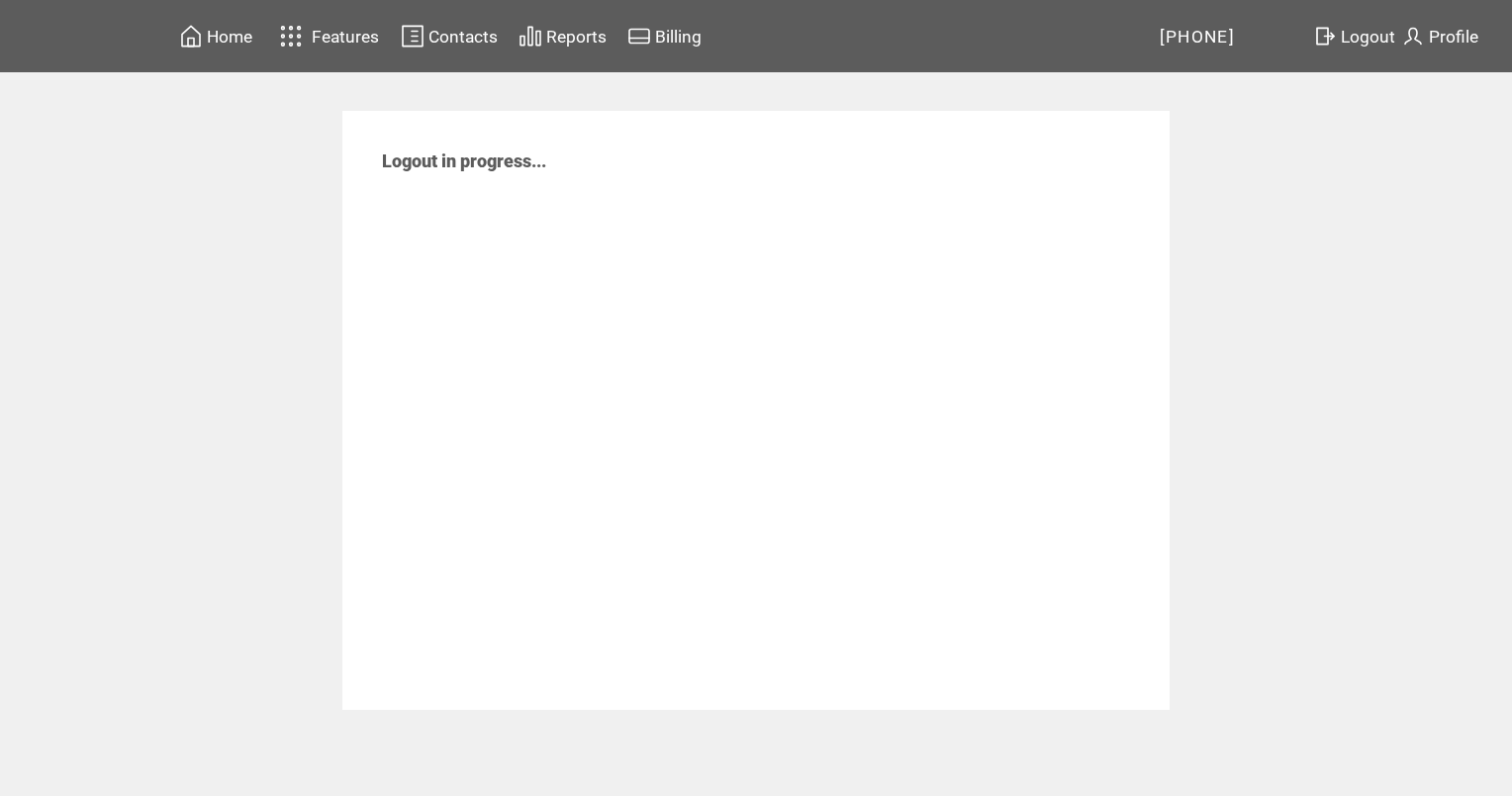 scroll, scrollTop: 0, scrollLeft: 0, axis: both 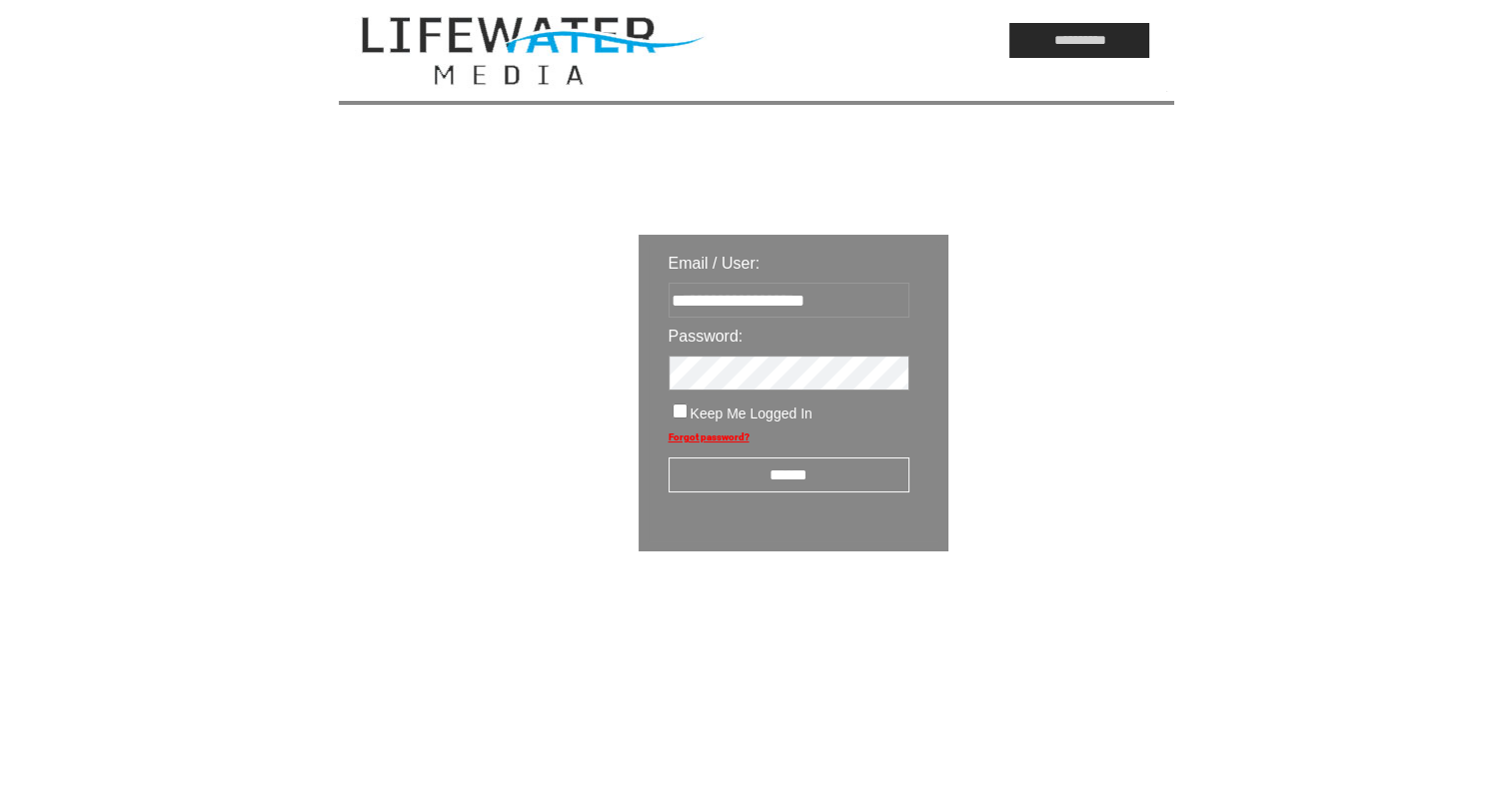 type on "**********" 